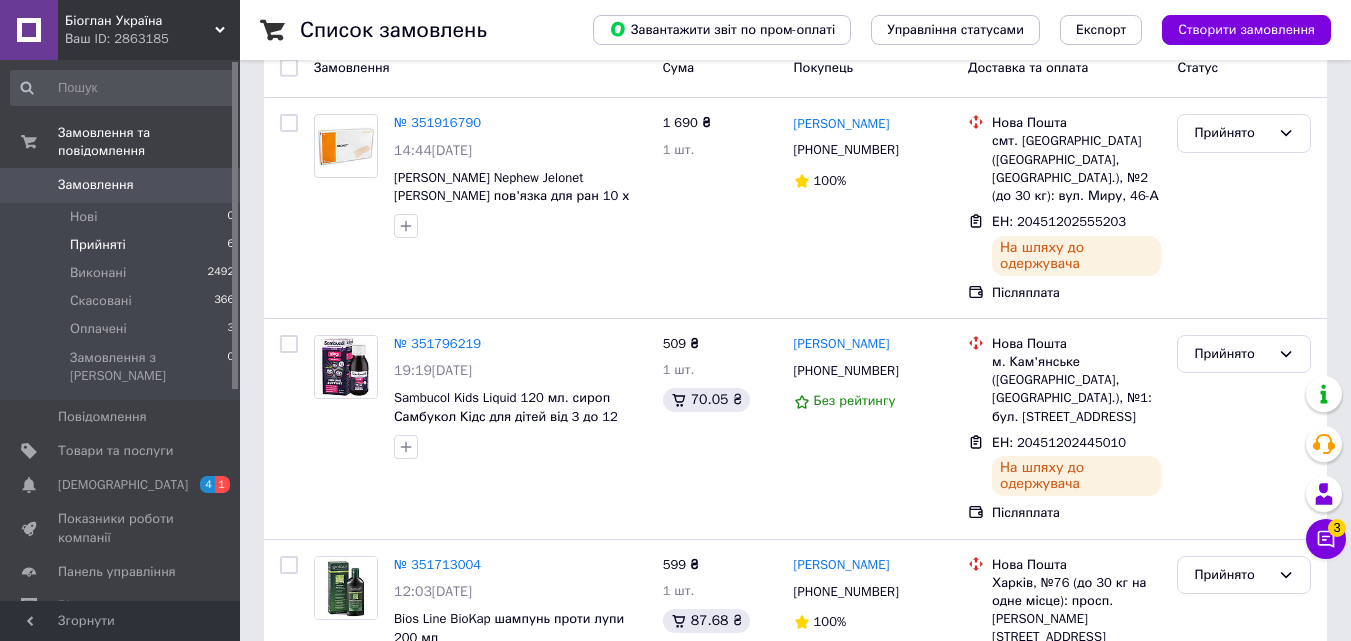 scroll, scrollTop: 93, scrollLeft: 0, axis: vertical 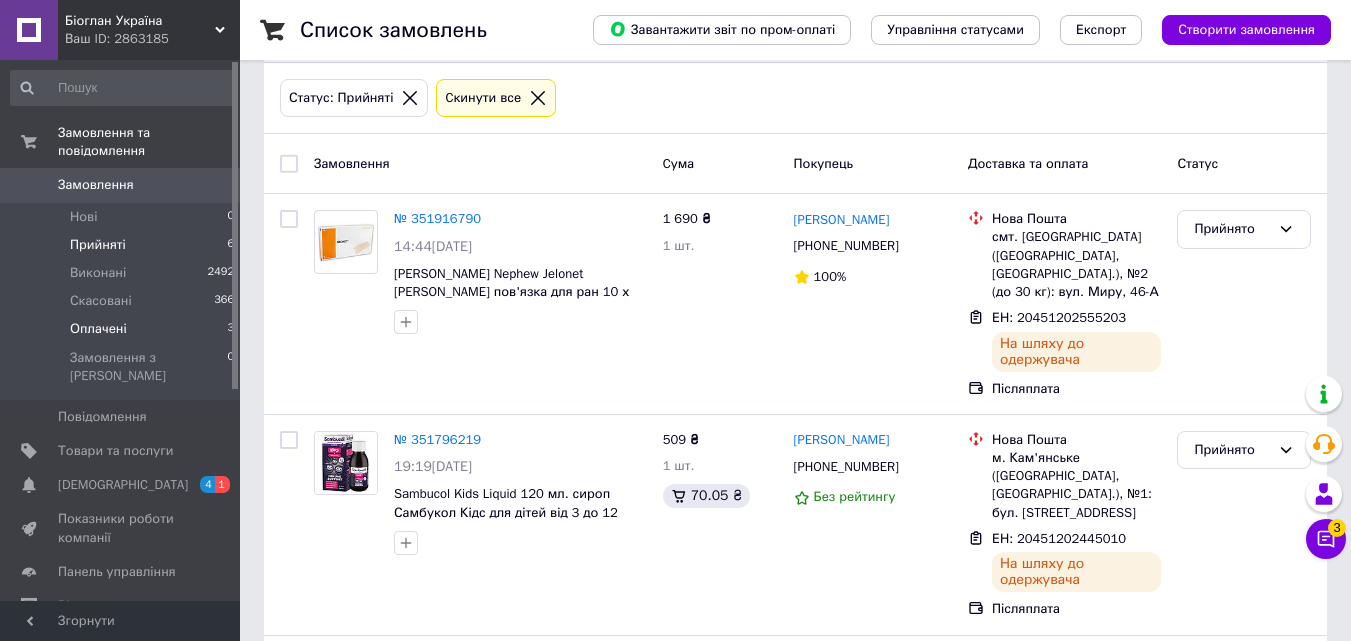 click on "Оплачені" at bounding box center (98, 329) 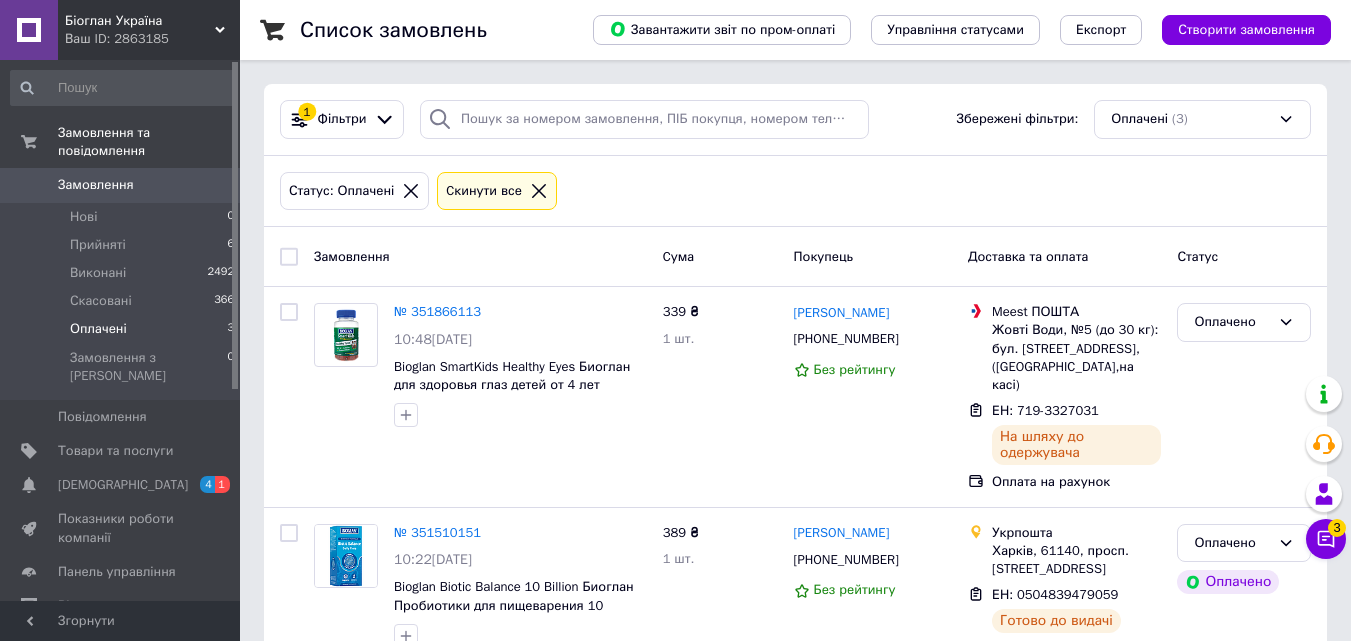 scroll, scrollTop: 200, scrollLeft: 0, axis: vertical 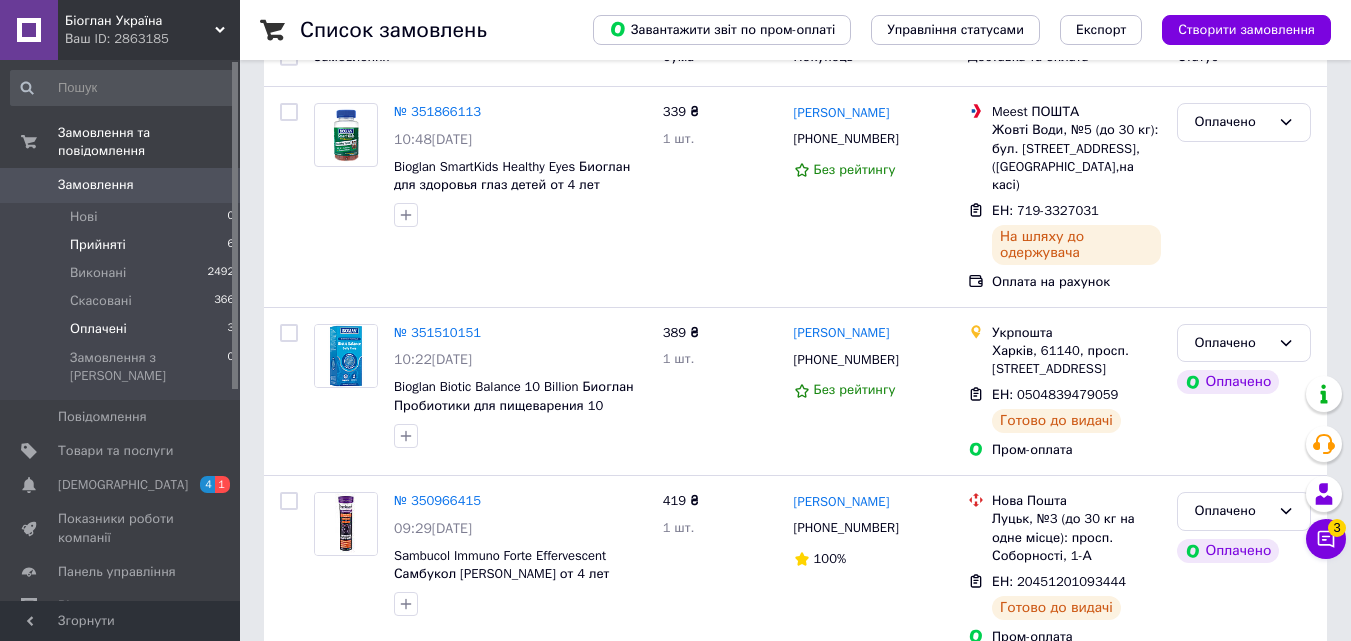 click on "Прийняті" at bounding box center (98, 245) 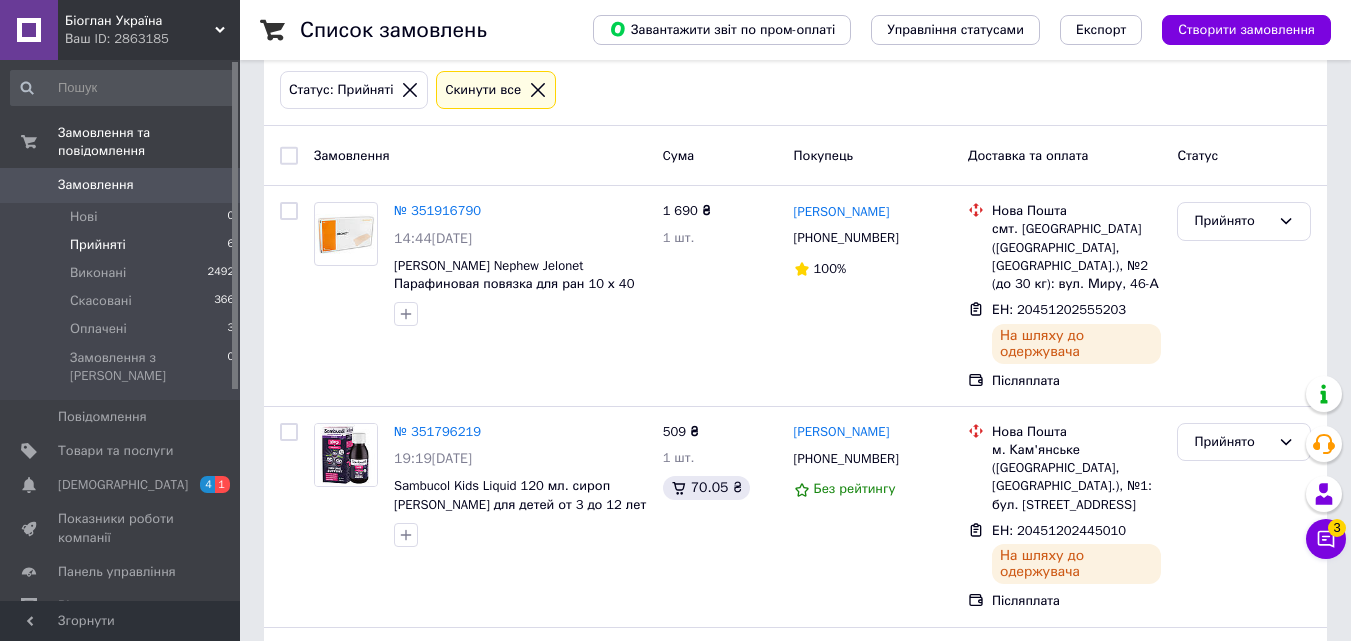 scroll, scrollTop: 6, scrollLeft: 0, axis: vertical 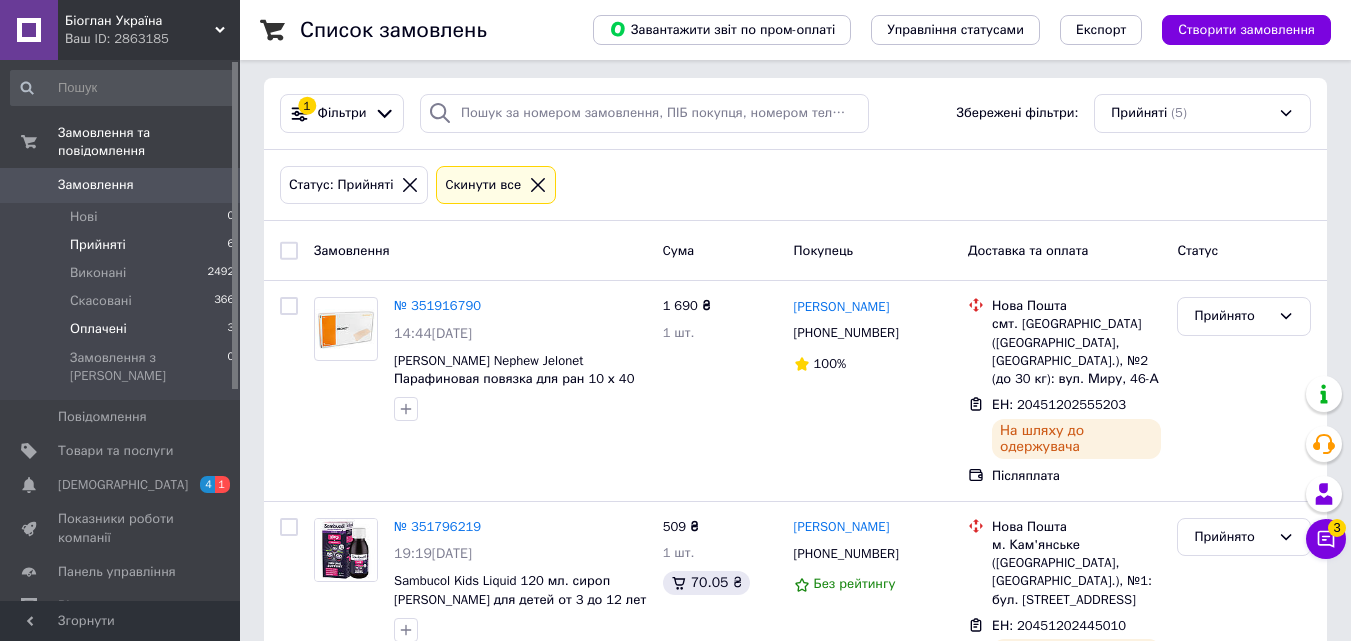 click on "Оплачені 3" at bounding box center [123, 329] 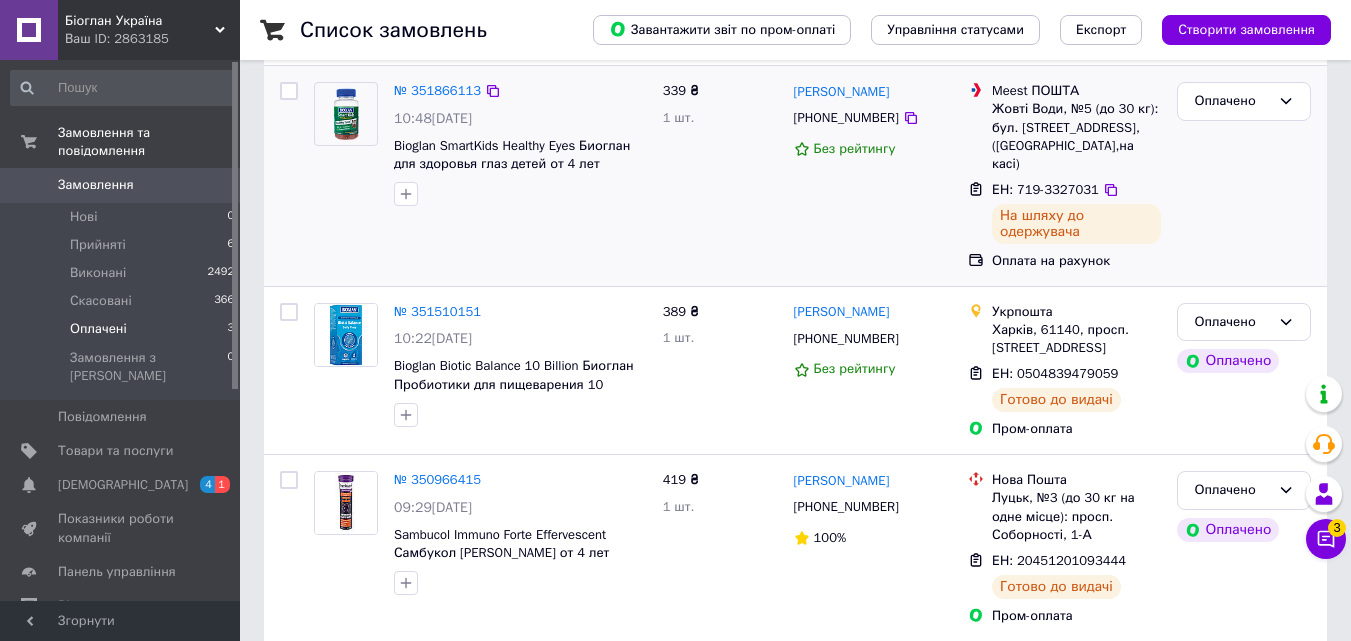 scroll, scrollTop: 227, scrollLeft: 0, axis: vertical 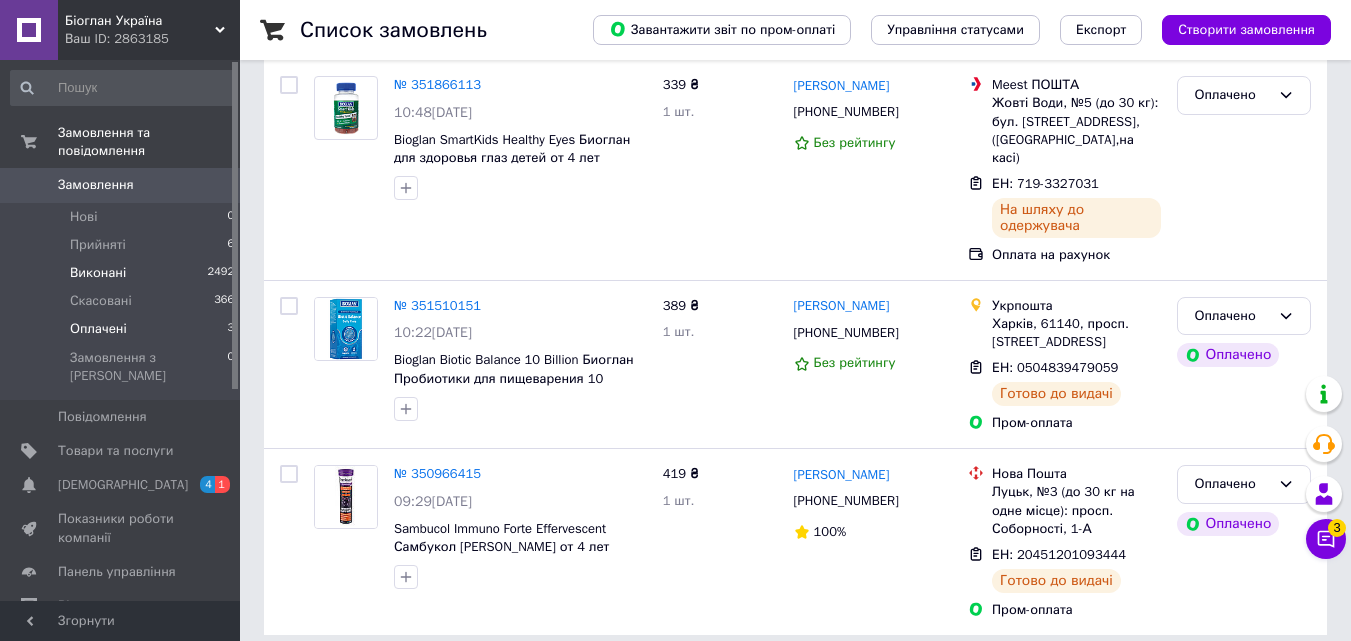 click on "Виконані" at bounding box center [98, 273] 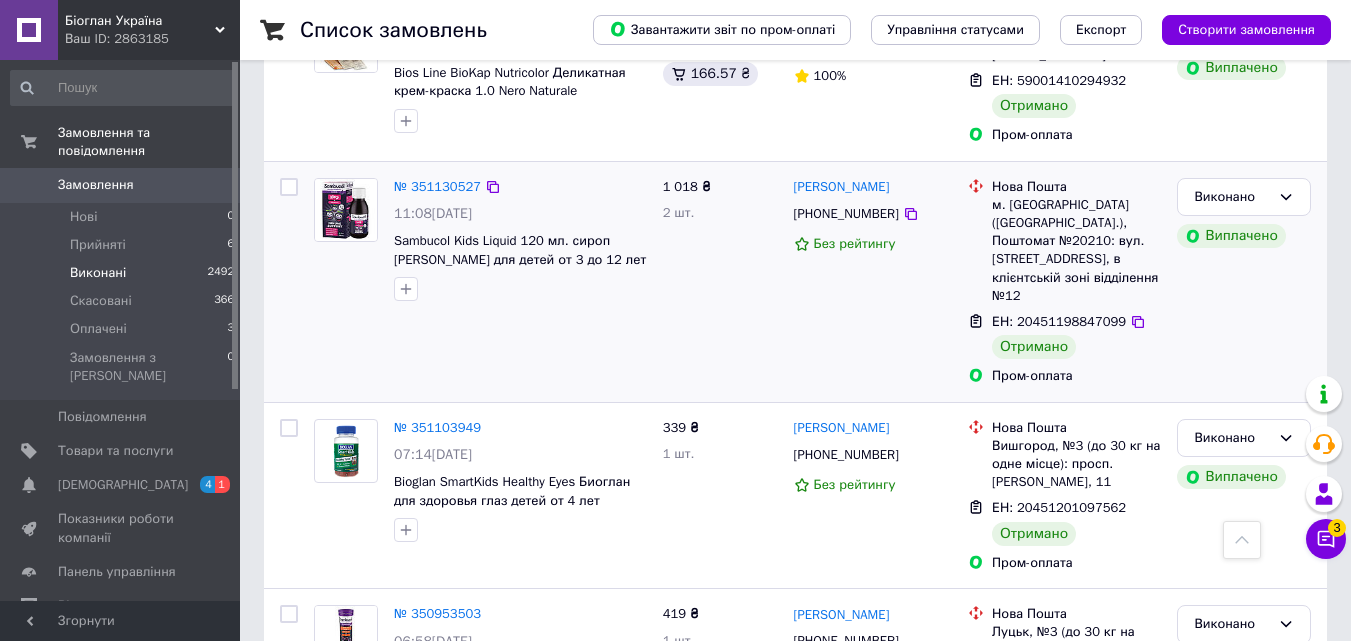scroll, scrollTop: 500, scrollLeft: 0, axis: vertical 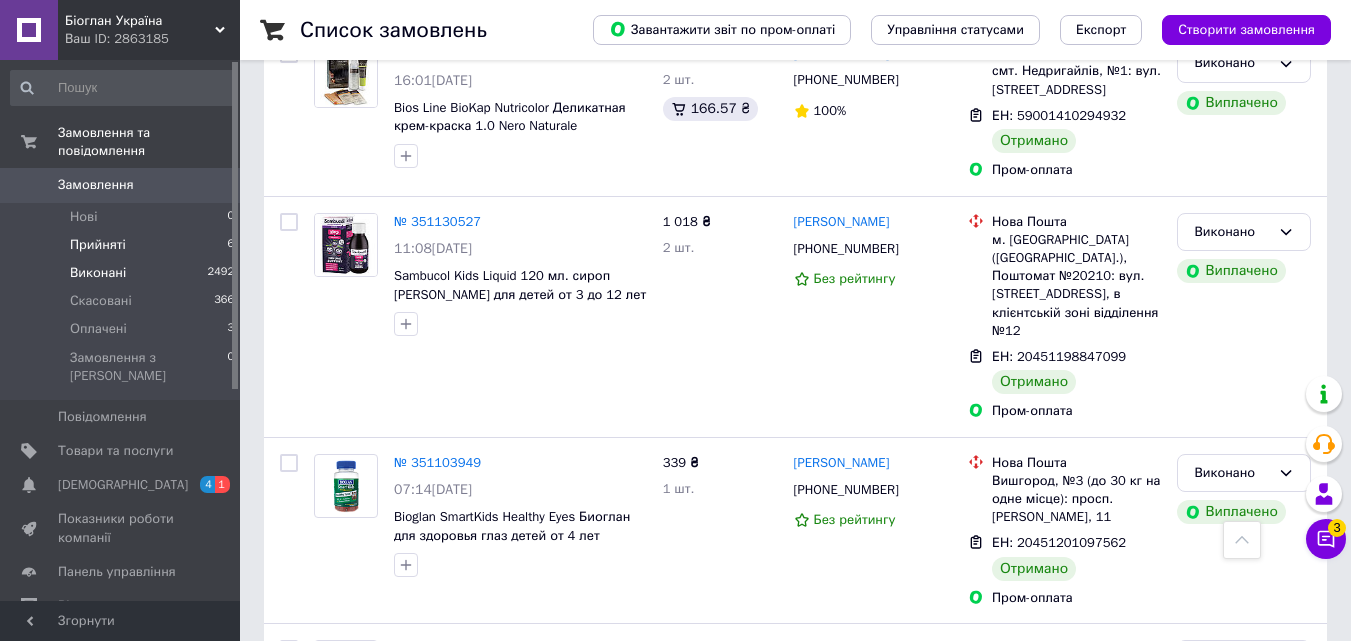 click on "Прийняті" at bounding box center (98, 245) 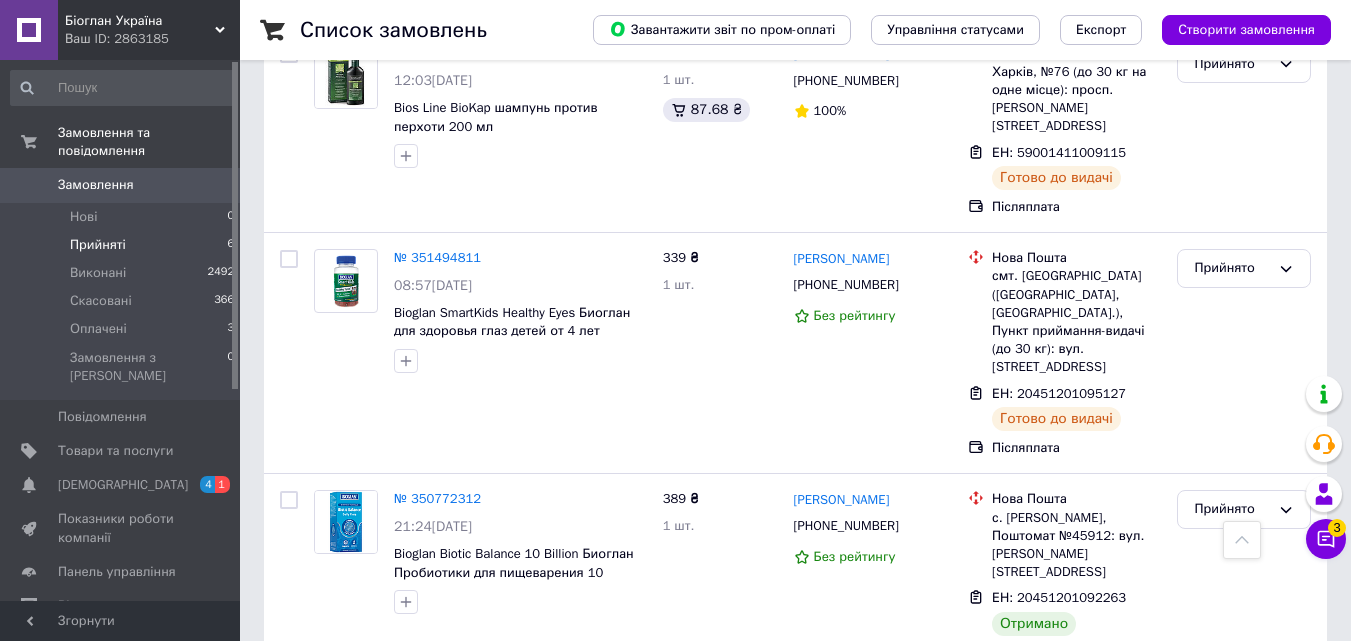 scroll, scrollTop: 706, scrollLeft: 0, axis: vertical 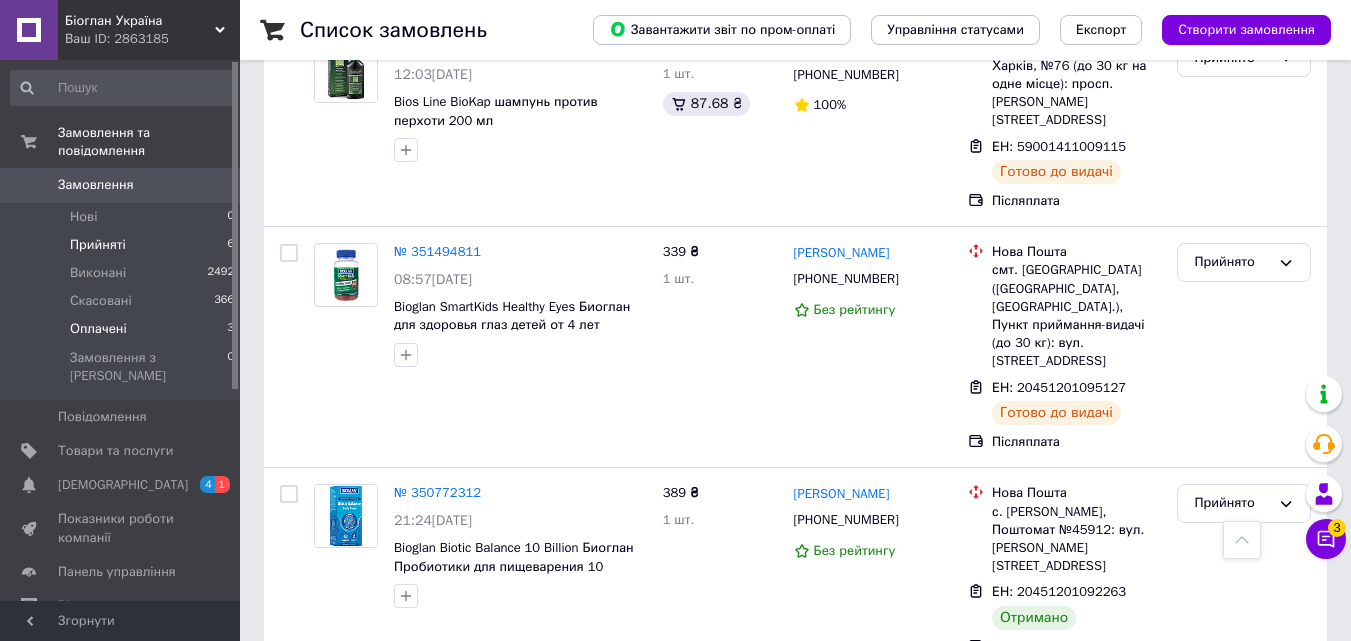 click on "Оплачені" at bounding box center [98, 329] 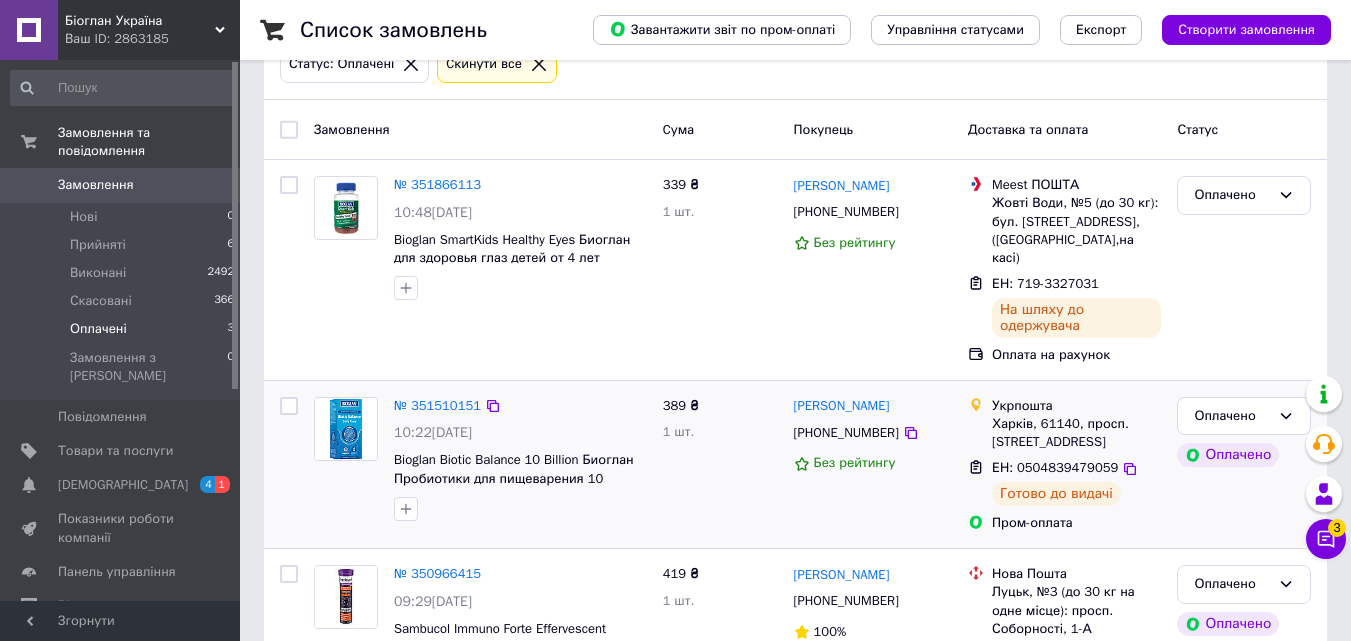scroll, scrollTop: 27, scrollLeft: 0, axis: vertical 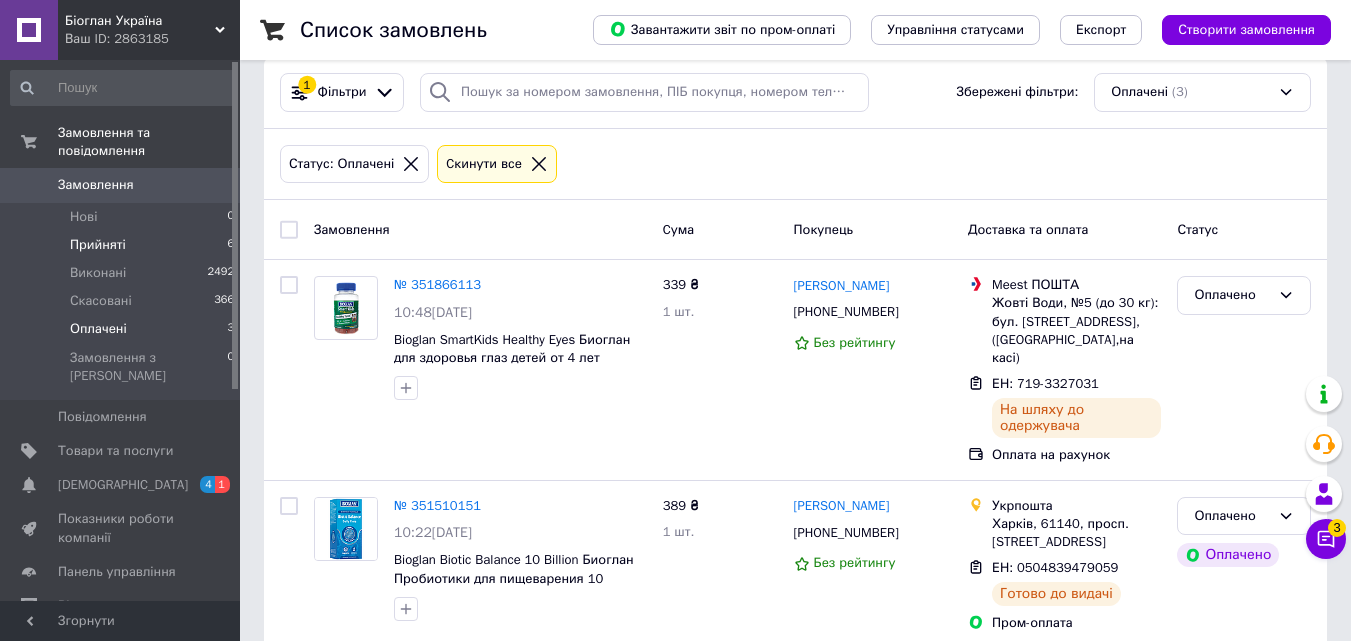 click on "Прийняті 6" at bounding box center [123, 245] 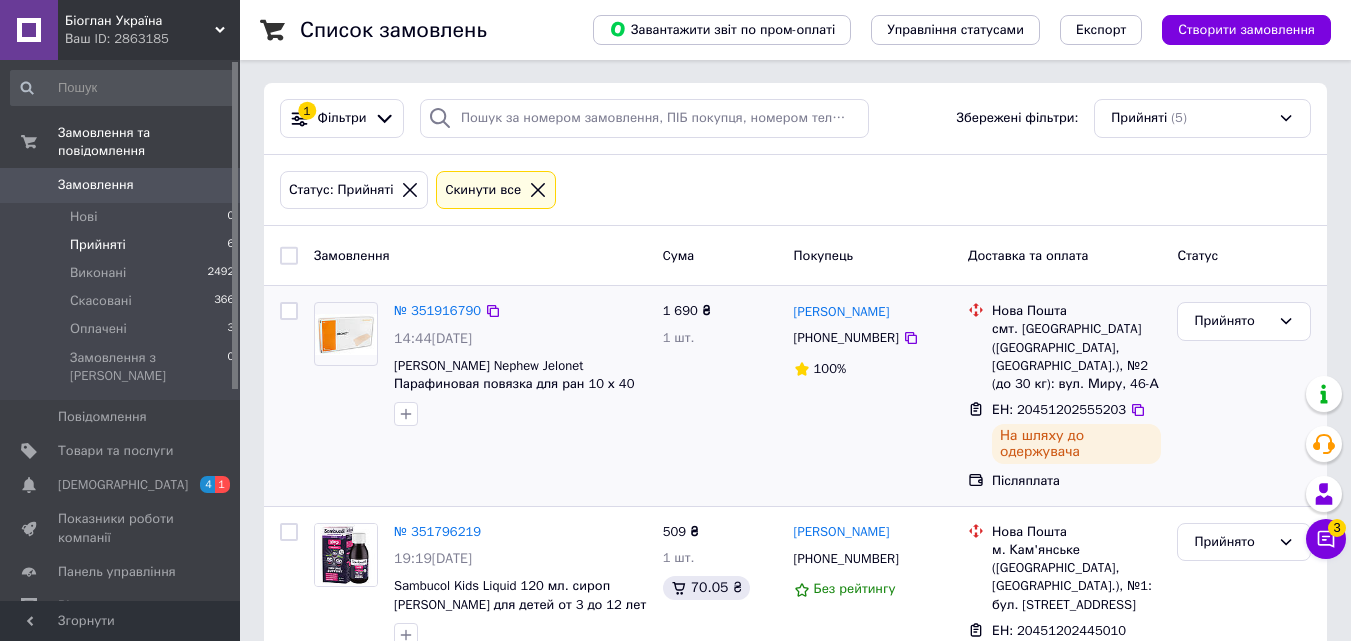 scroll, scrollTop: 0, scrollLeft: 0, axis: both 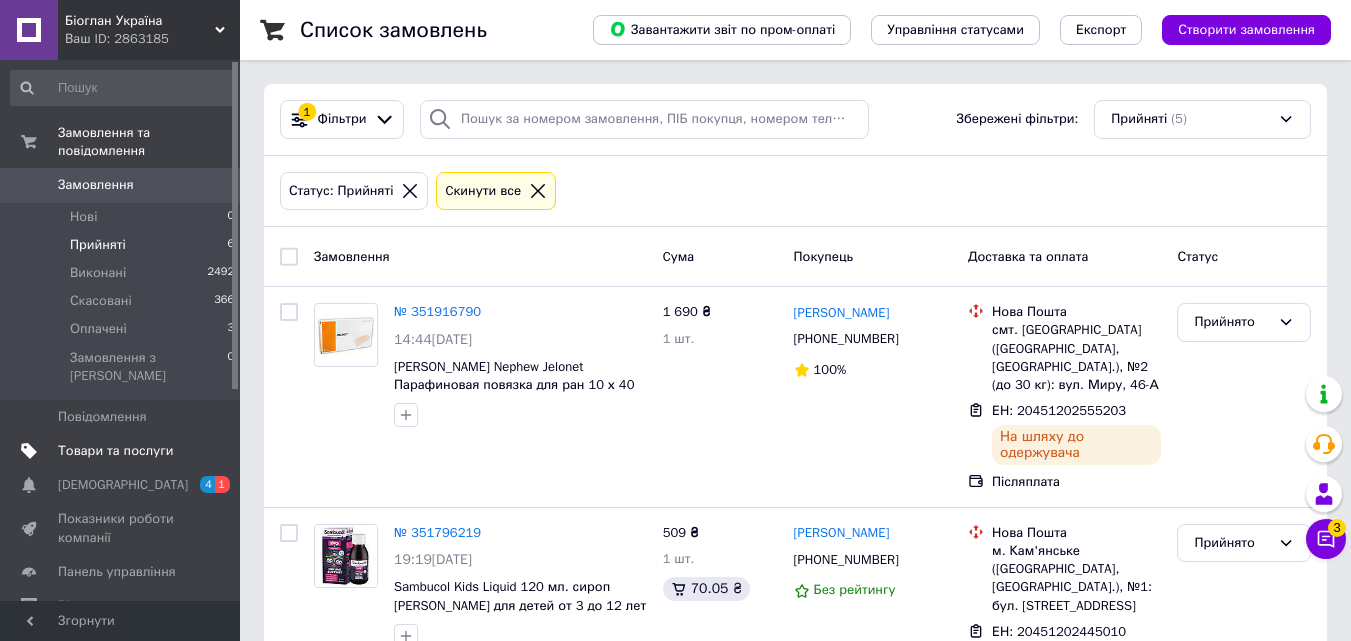 click on "Товари та послуги" at bounding box center [115, 451] 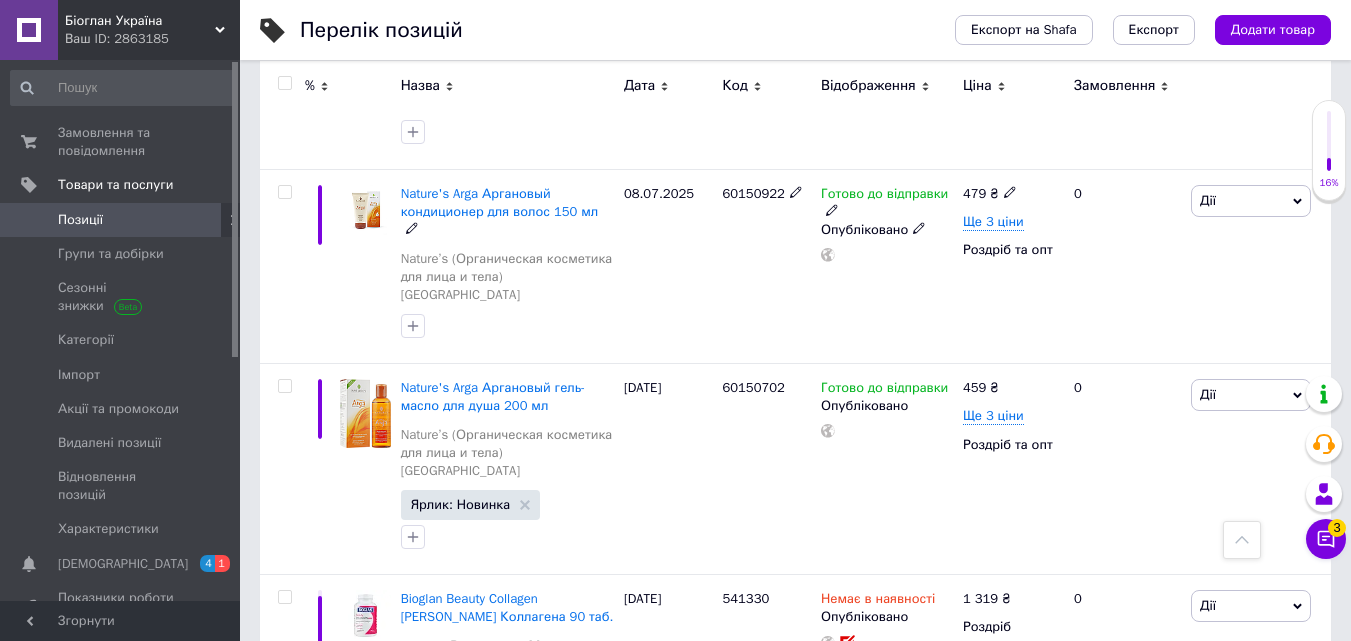 scroll, scrollTop: 1400, scrollLeft: 0, axis: vertical 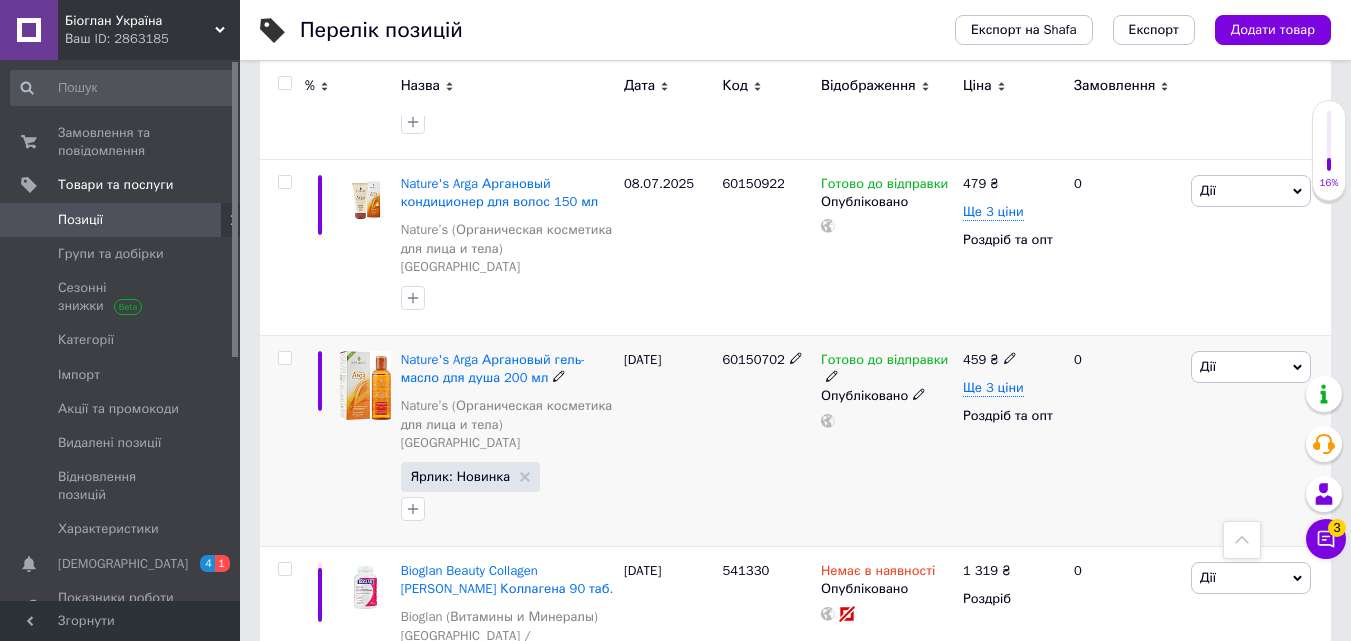 click 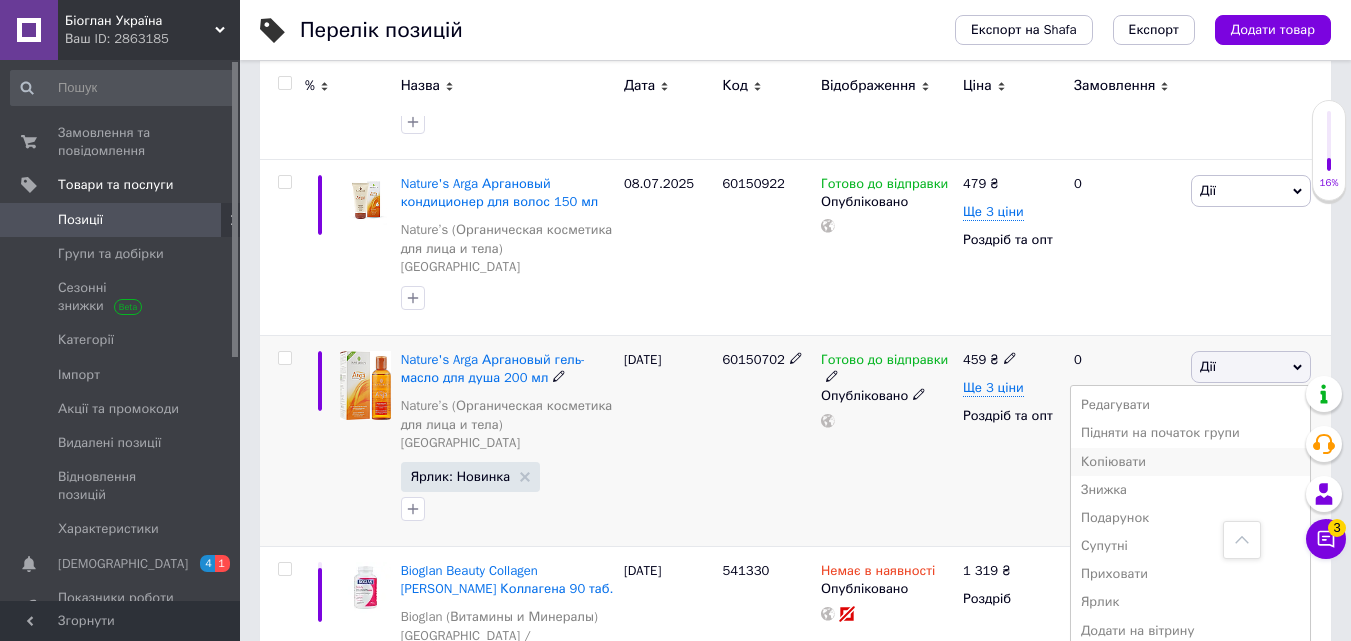 click on "Копіювати" at bounding box center (1190, 462) 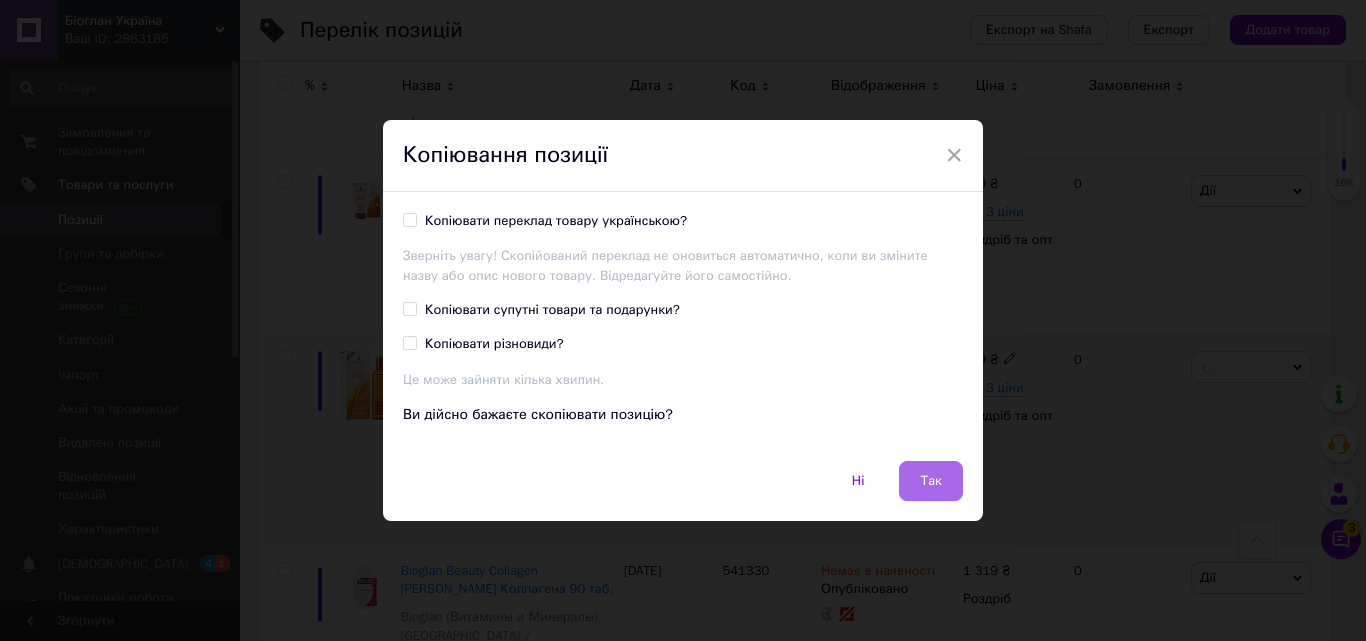 click on "Так" at bounding box center (931, 481) 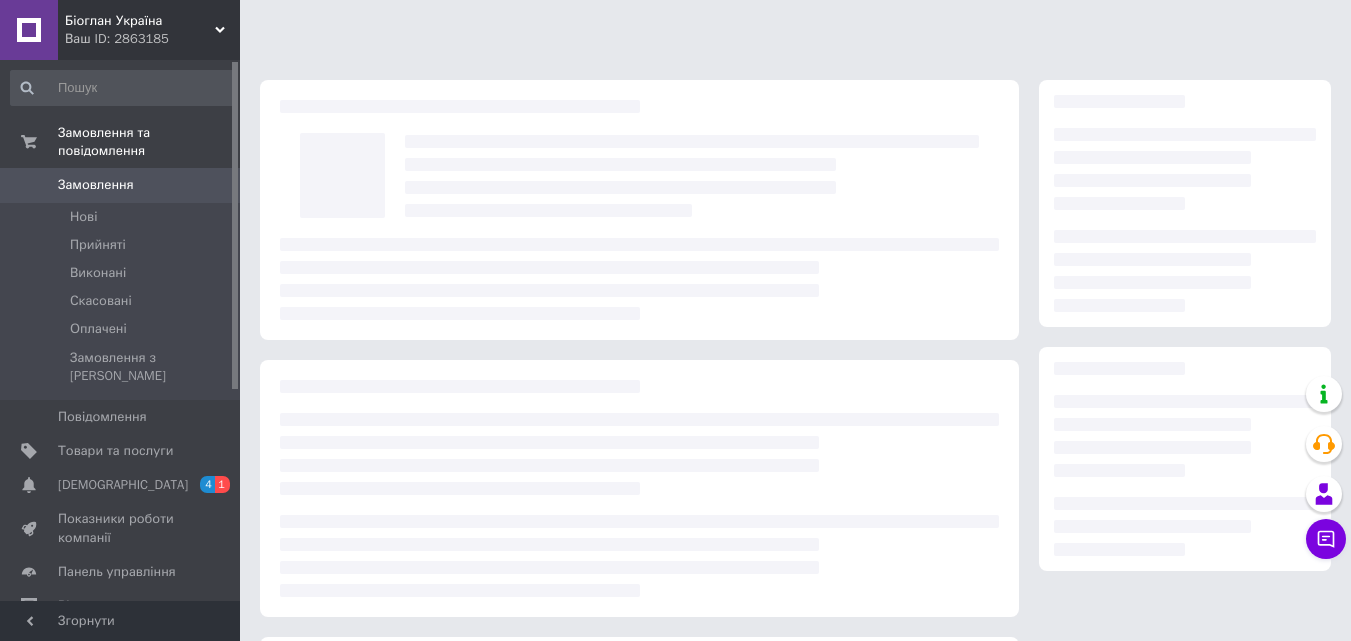 scroll, scrollTop: 0, scrollLeft: 0, axis: both 